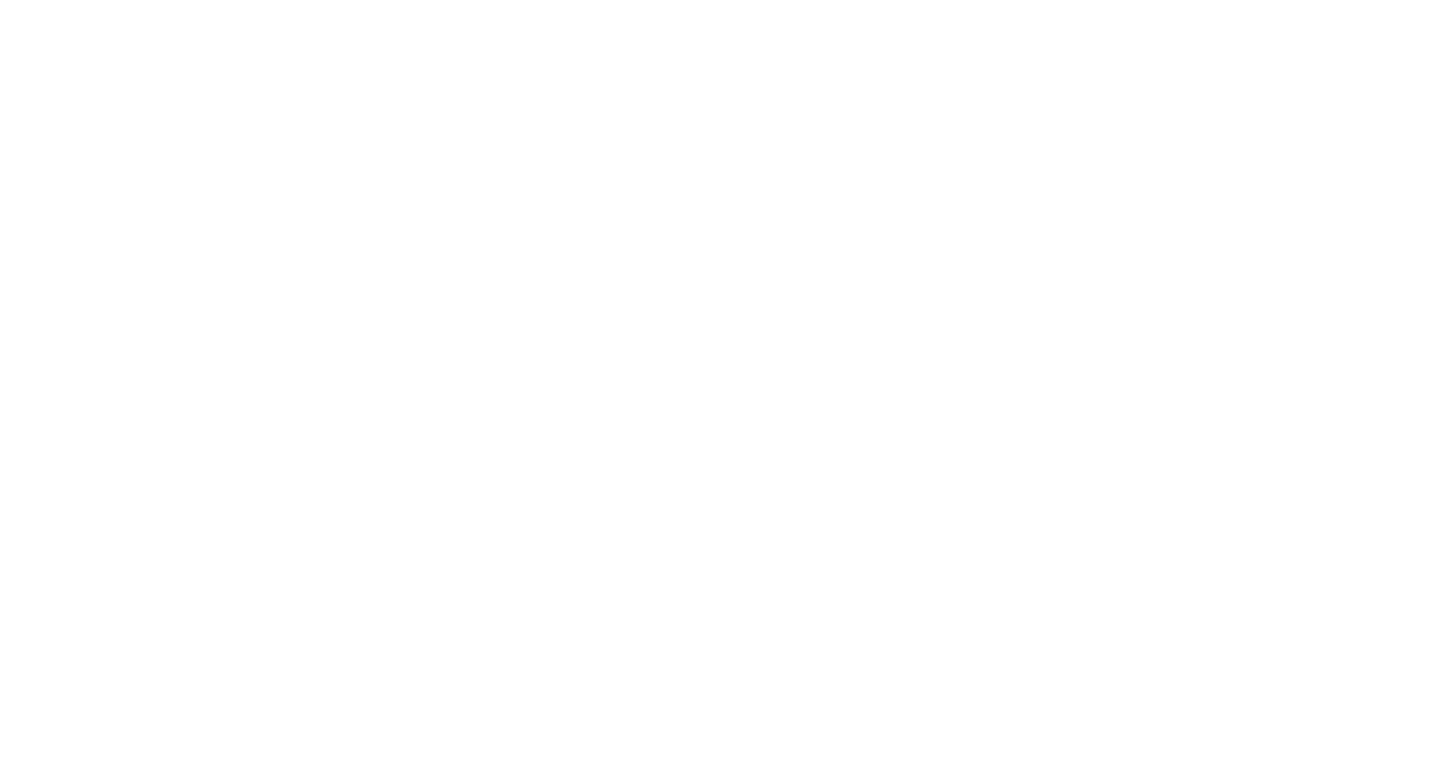 scroll, scrollTop: 0, scrollLeft: 0, axis: both 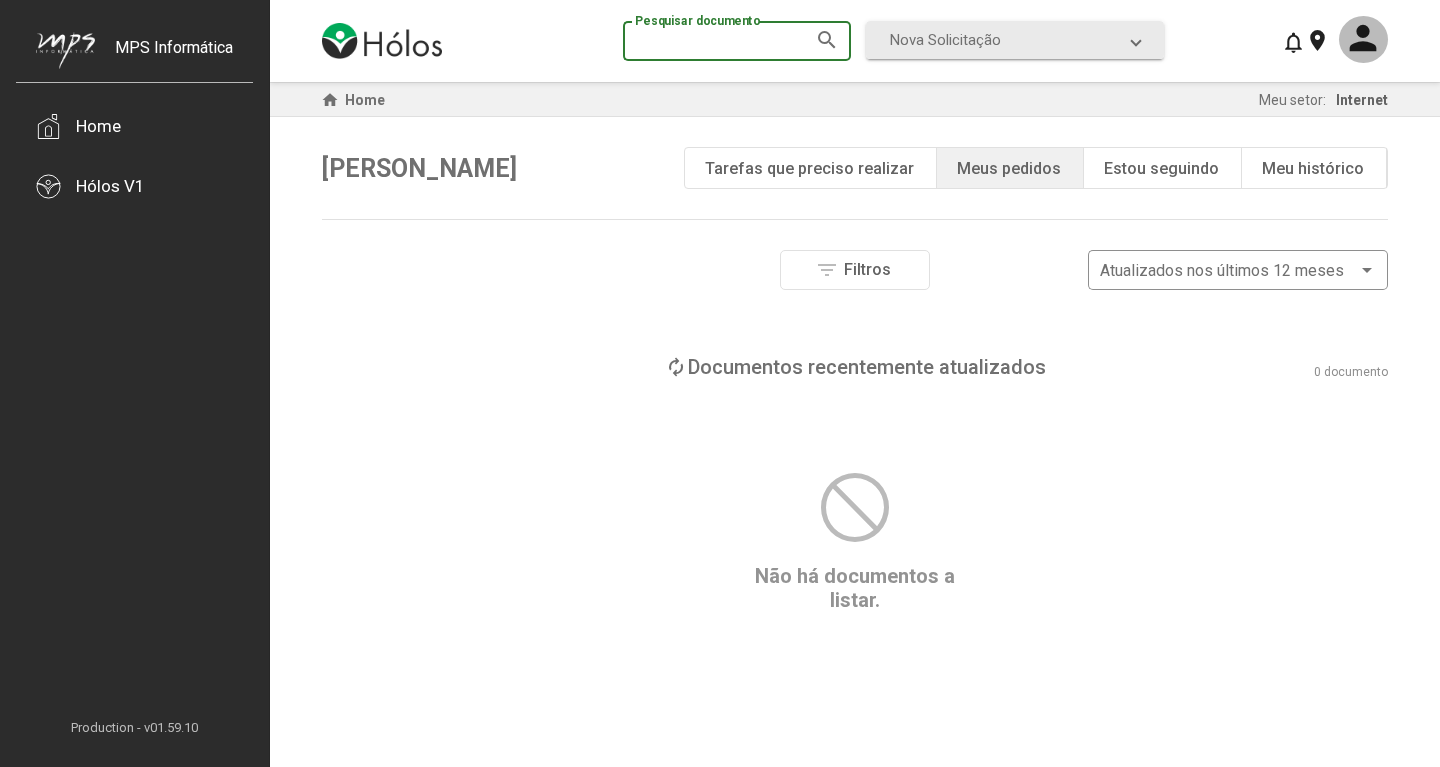 click on "Pesquisar documento" at bounding box center (726, 42) 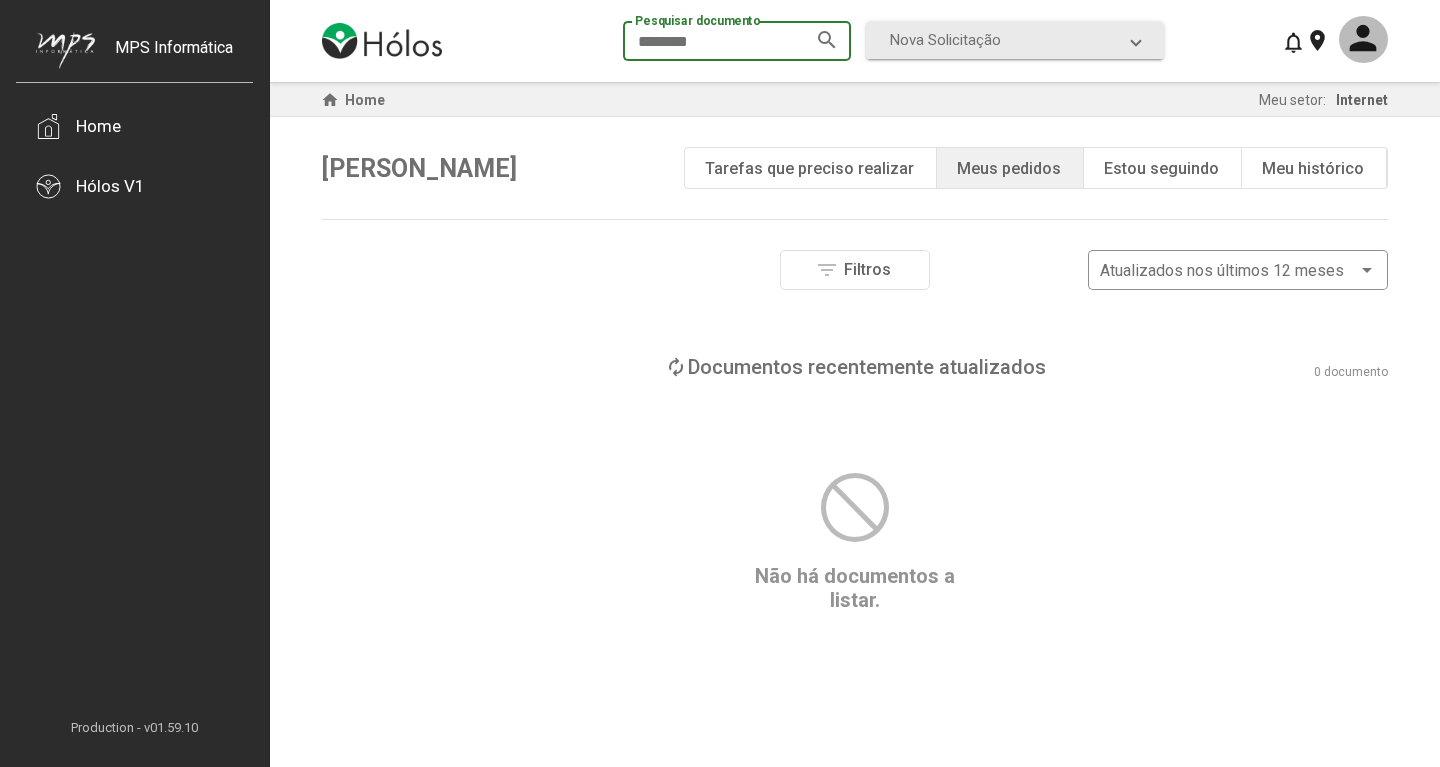 type on "********" 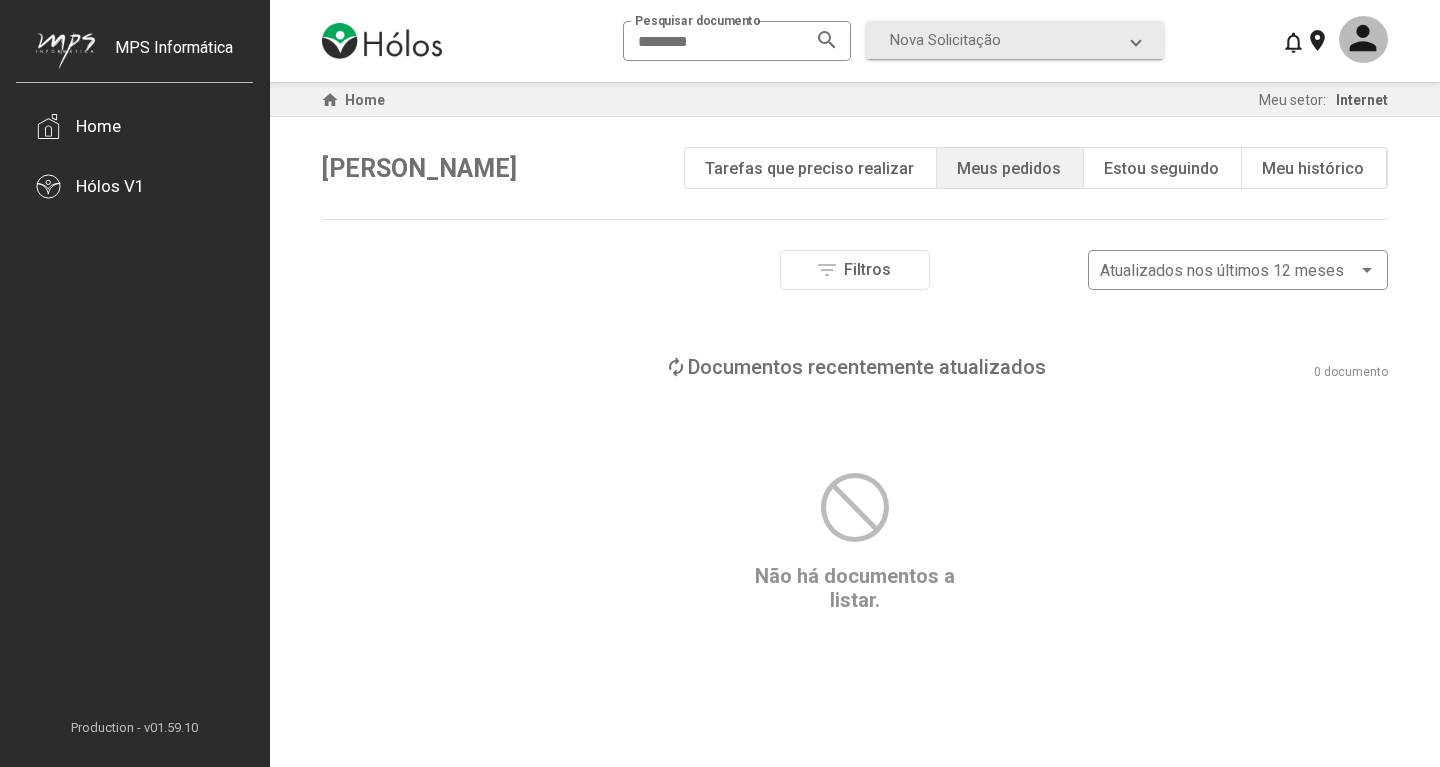 click on "Filtros
Número do documento  Tipo de etapa atual   Aprovação   Assinatura   Fim  Tipo do documento   mop   Tipo da solicitação   mop   Período de envio da solicitação   Data inicial   Data final   mop  Limpar filtros  filter_list  Filtros Atualizados nos últimos 12 meses     loop   Documentos recentemente atualizados   0 documento   block   Não há documentos a   listar." 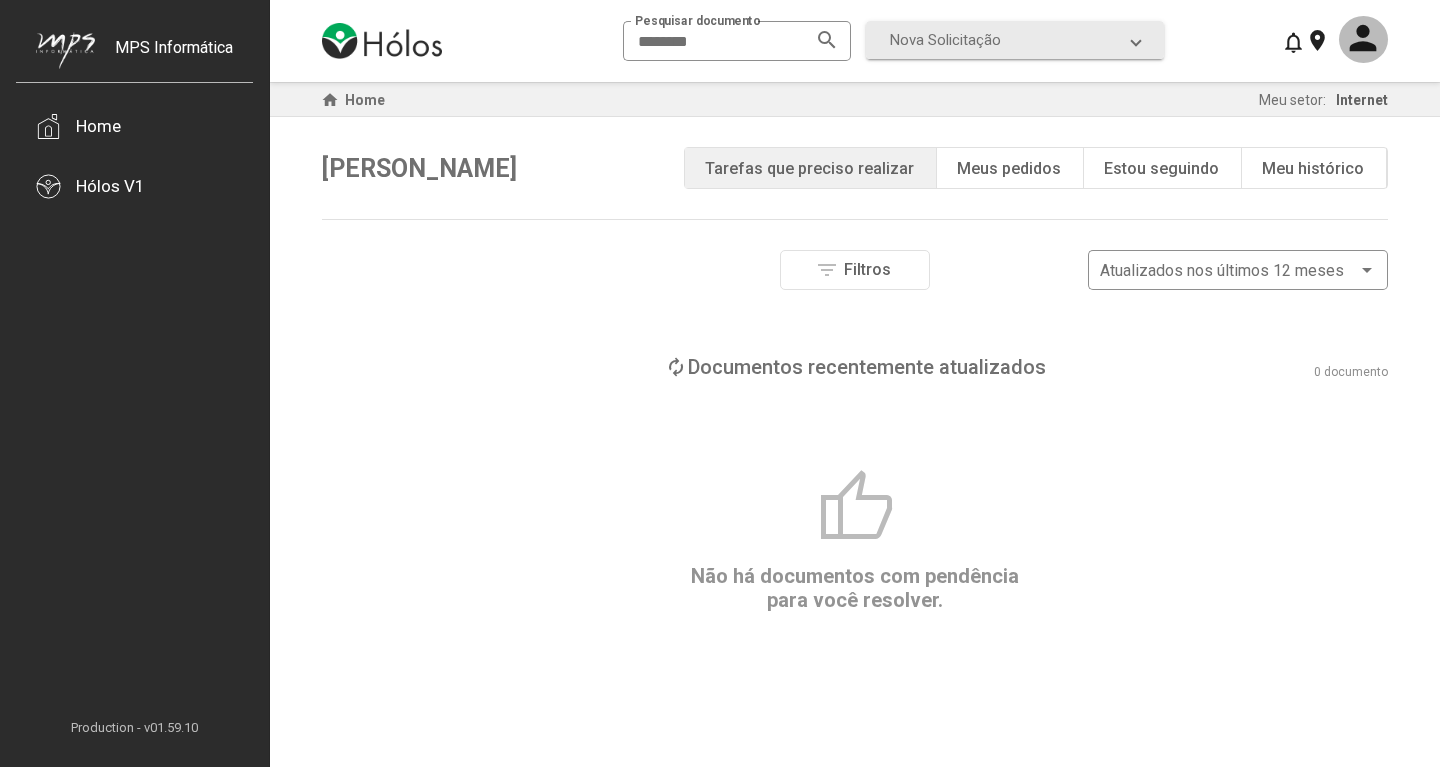 click on "filter_list  Filtros" at bounding box center [855, 270] 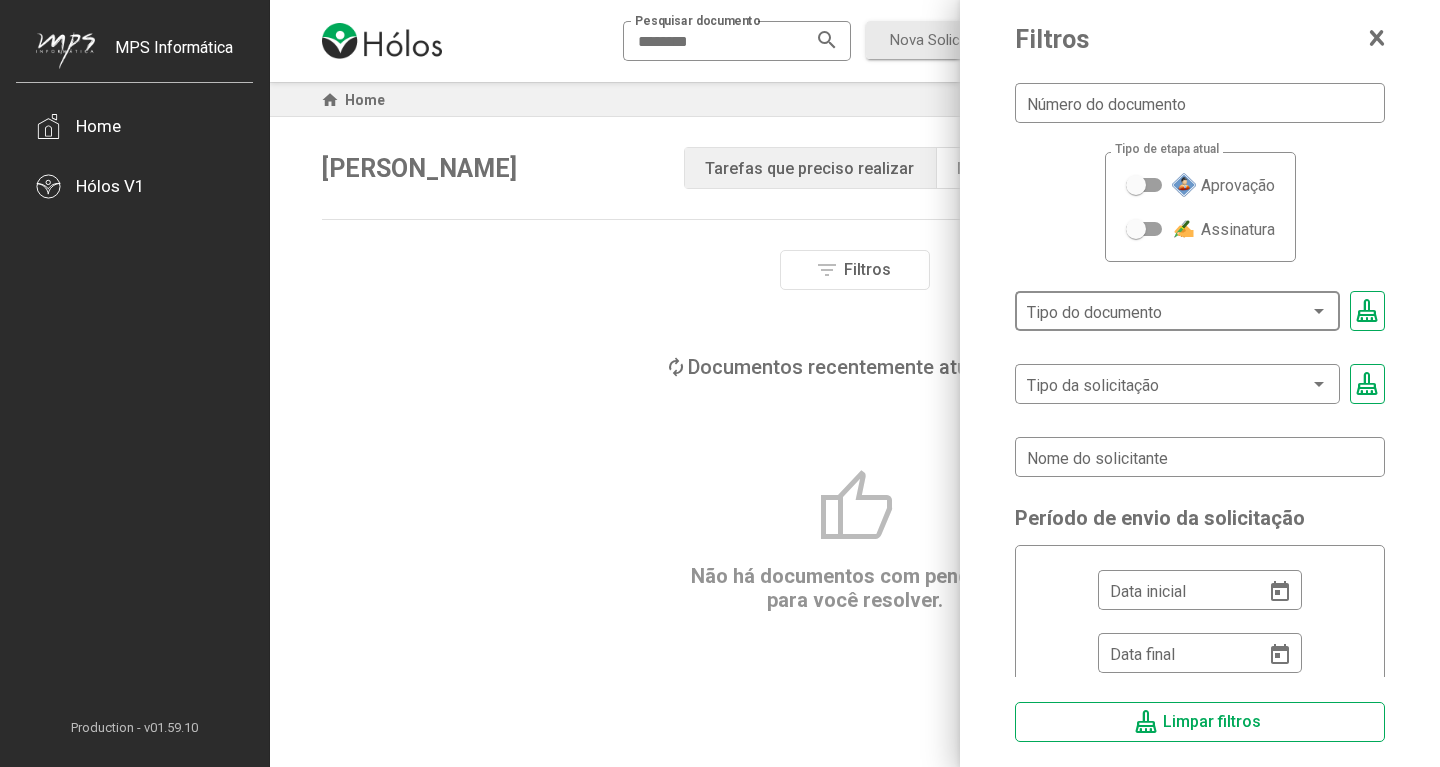 click at bounding box center [1319, 312] 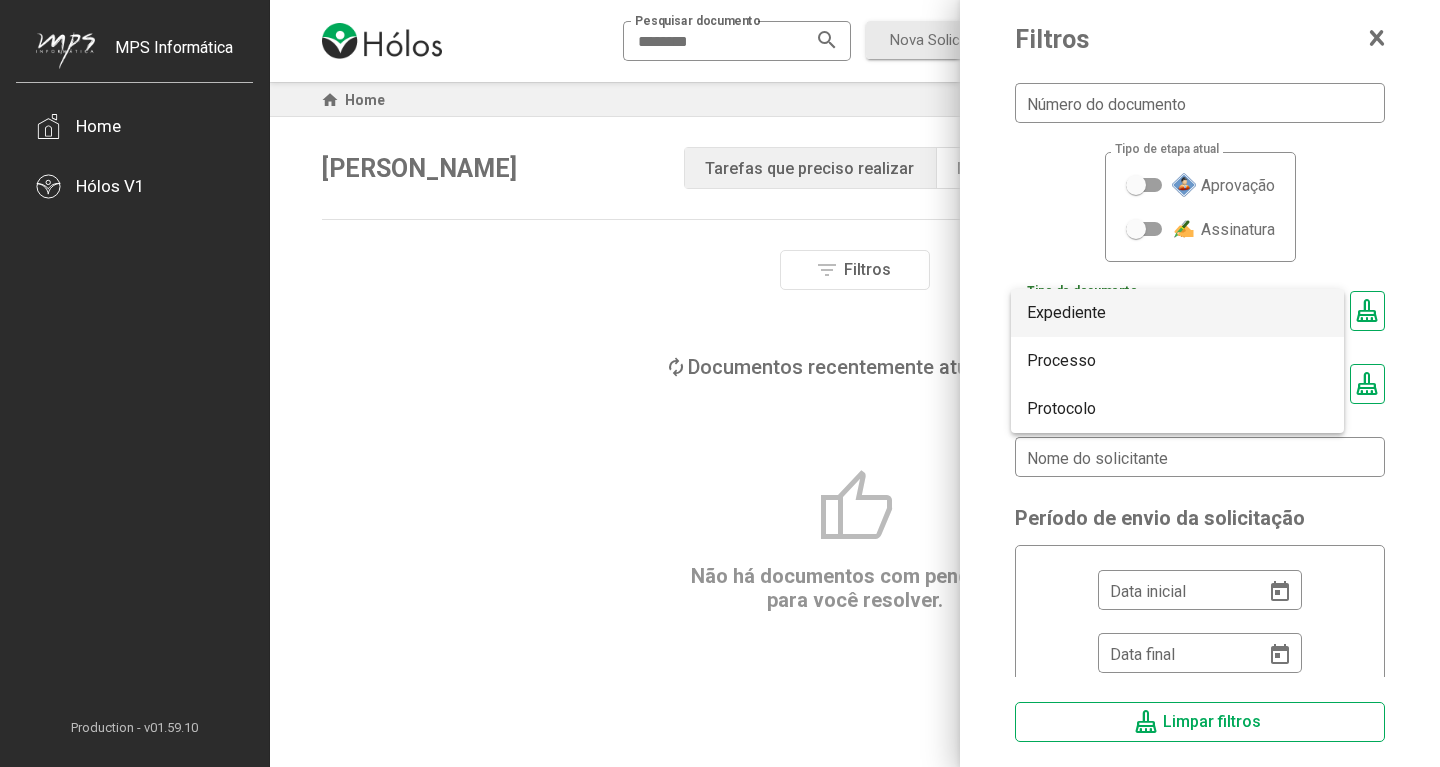 click on "Expediente" at bounding box center (1177, 313) 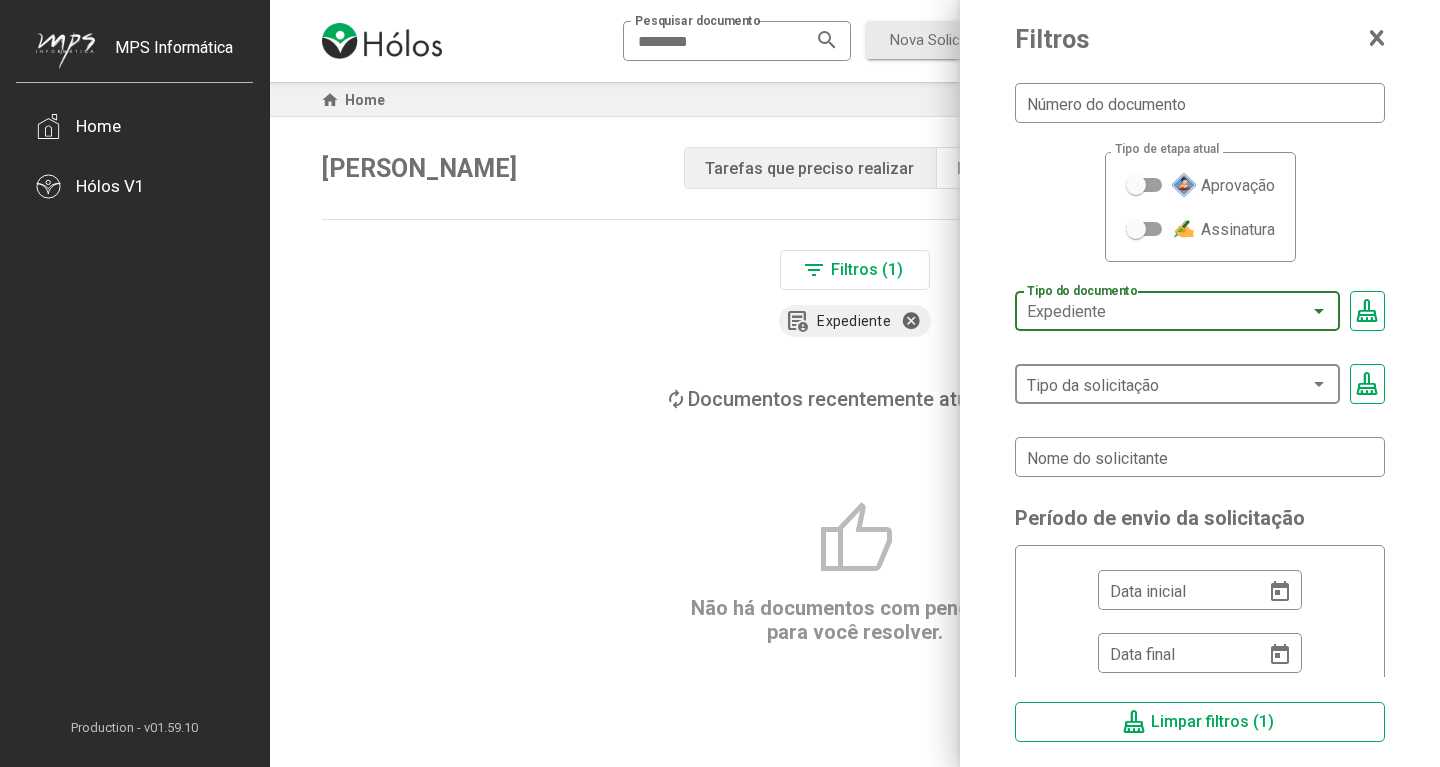 click at bounding box center (1168, 385) 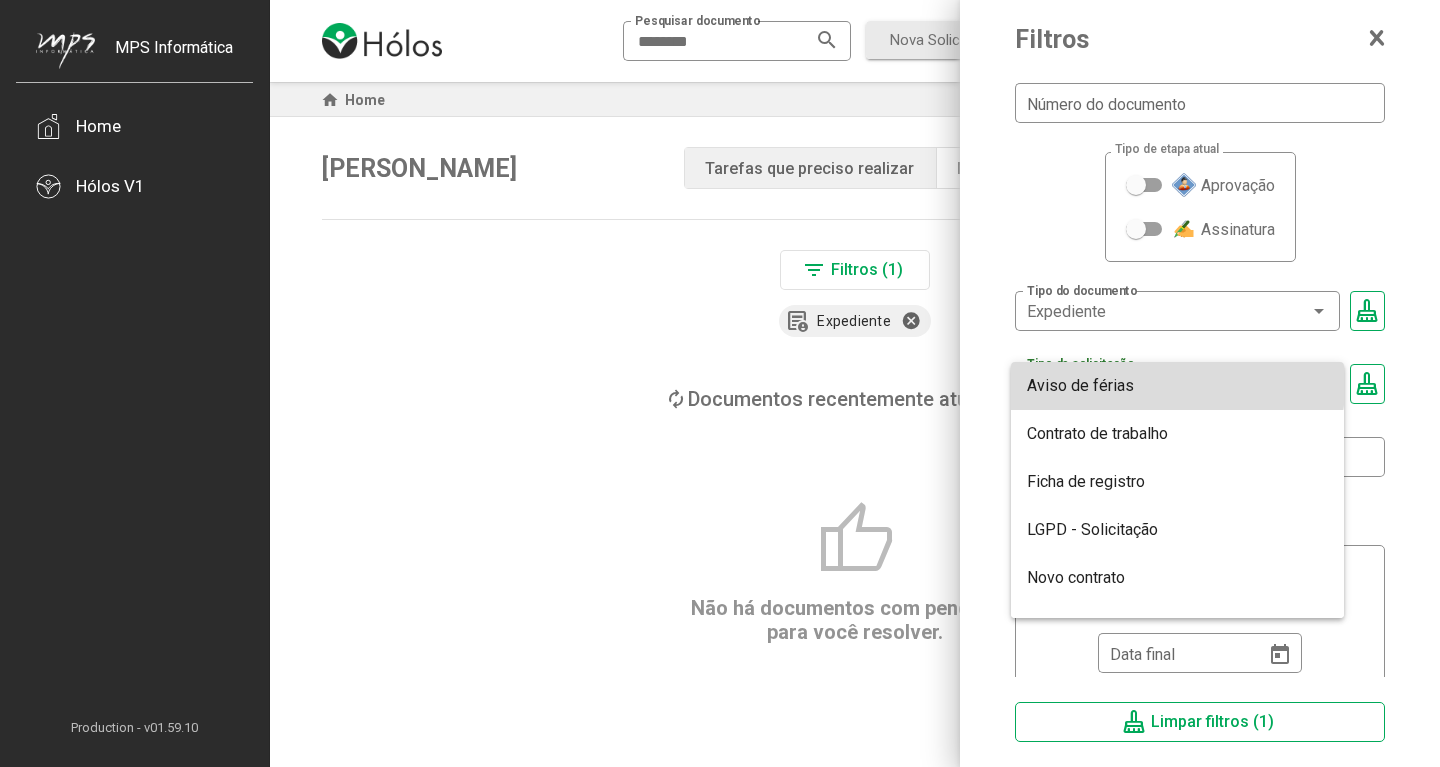 click on "Aviso de férias" at bounding box center (1177, 386) 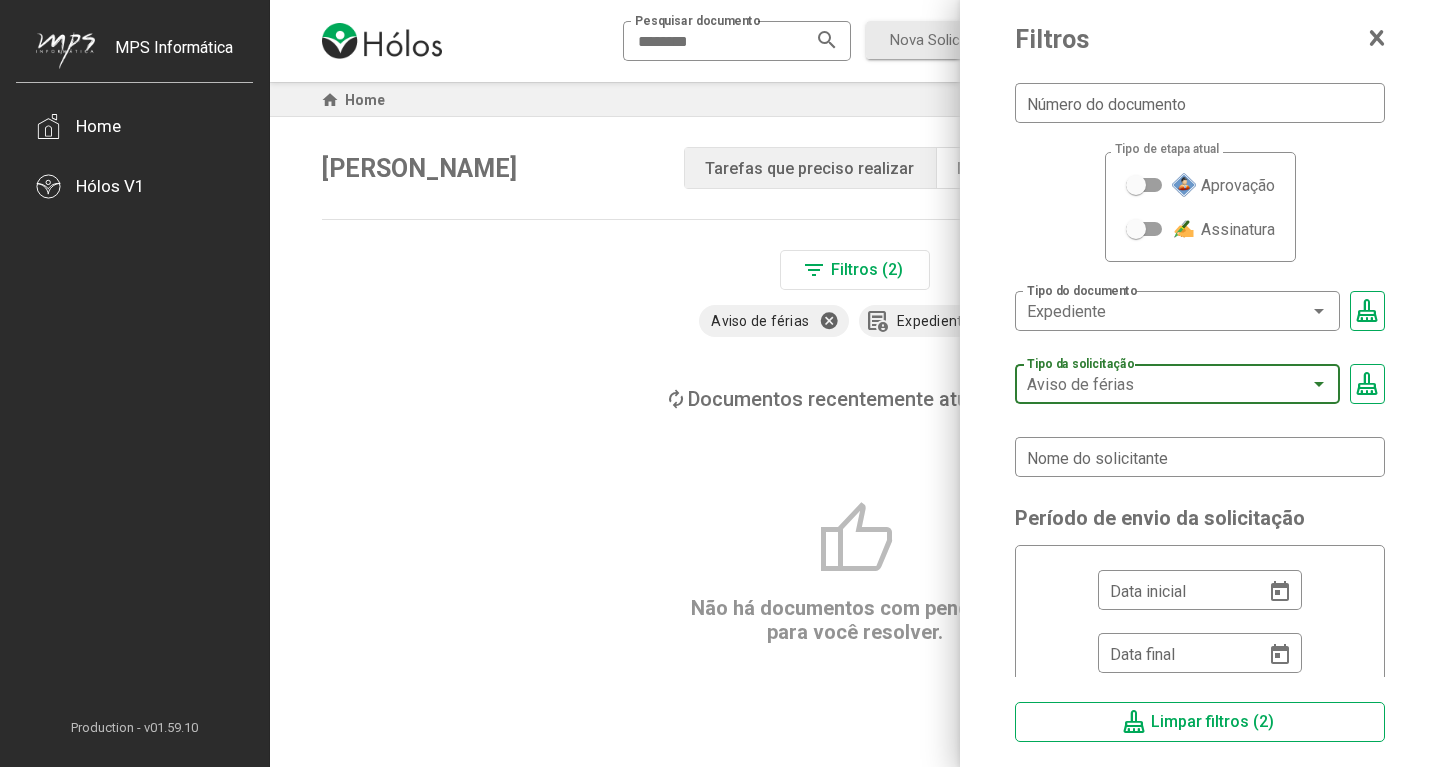 click at bounding box center [1319, 384] 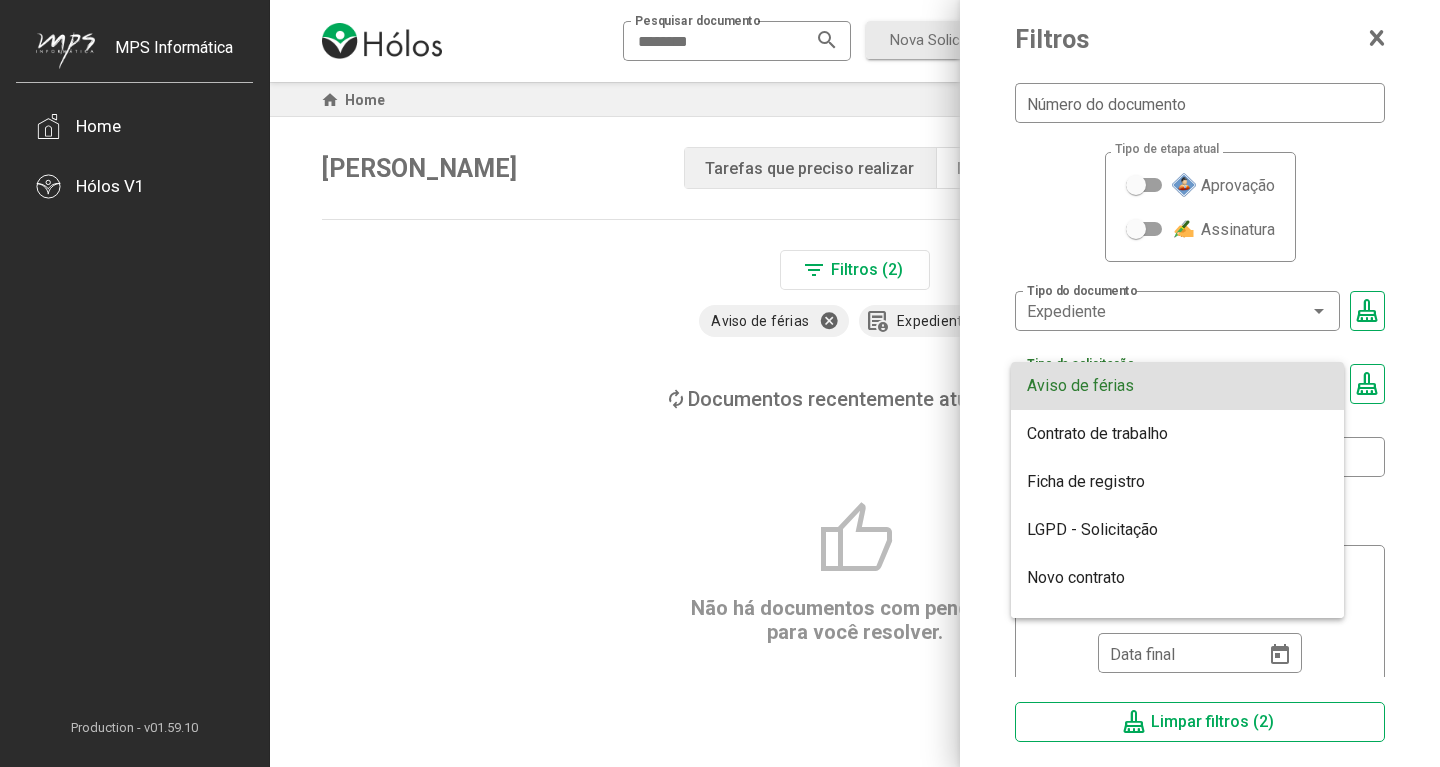 click at bounding box center [720, 383] 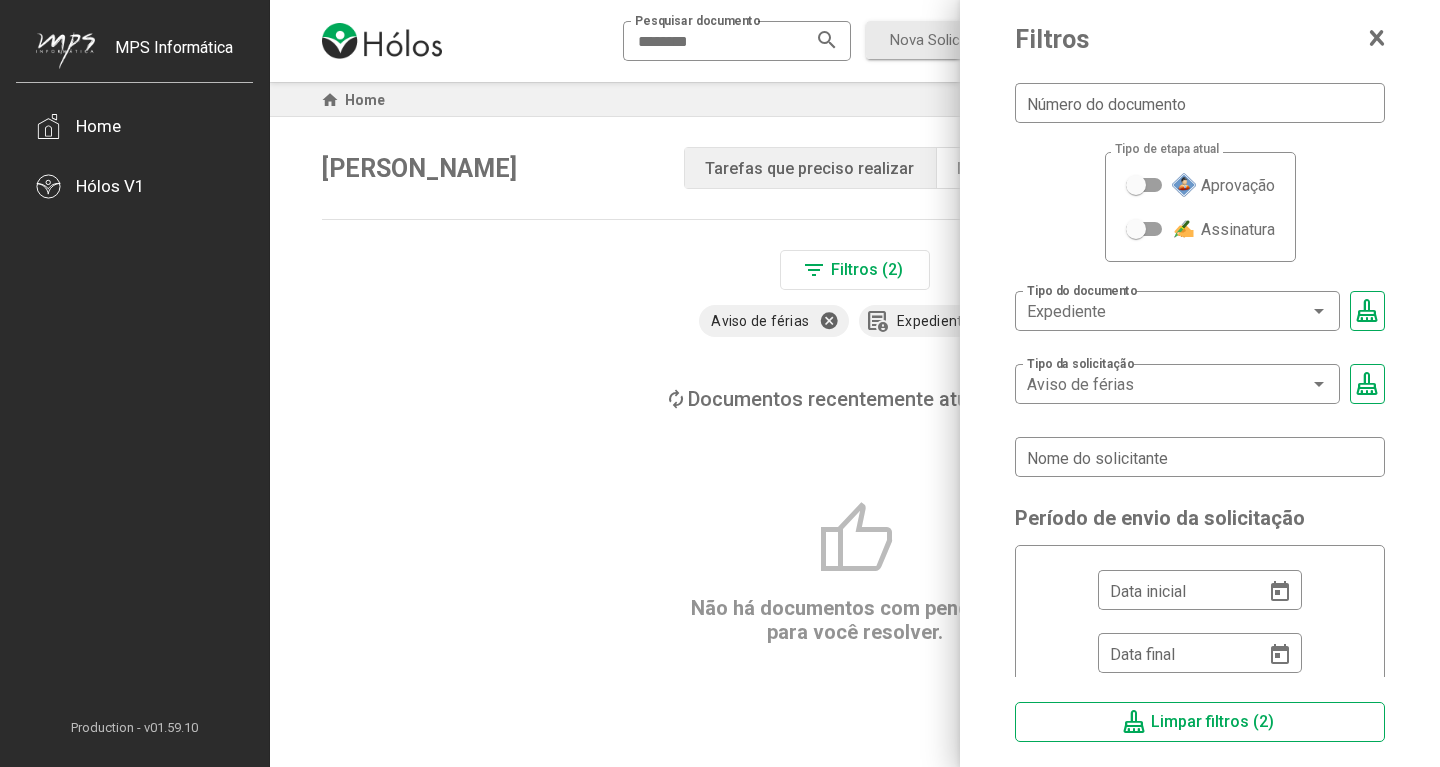 click on "Limpar filtros (2)" at bounding box center [1212, 721] 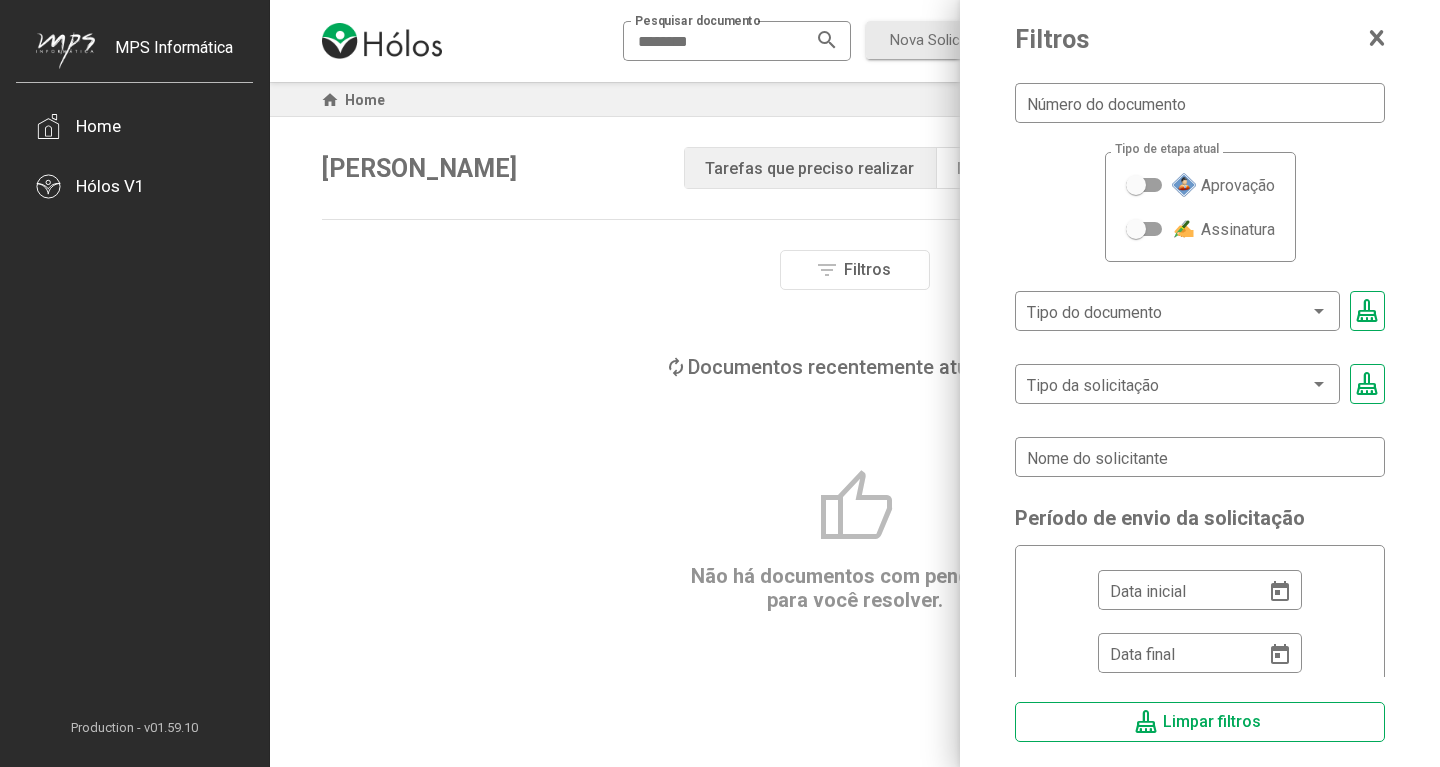 click 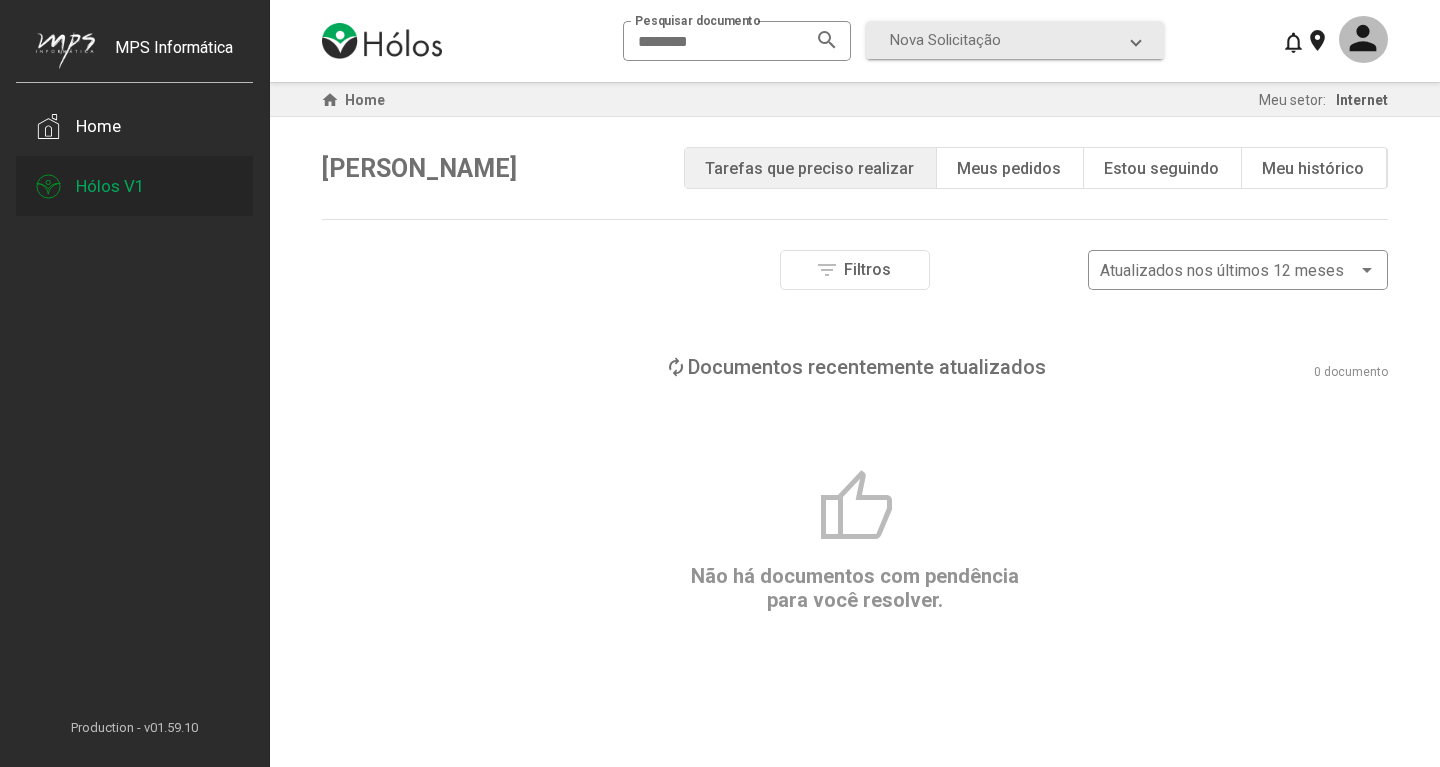 click on "Hólos V1" at bounding box center [110, 186] 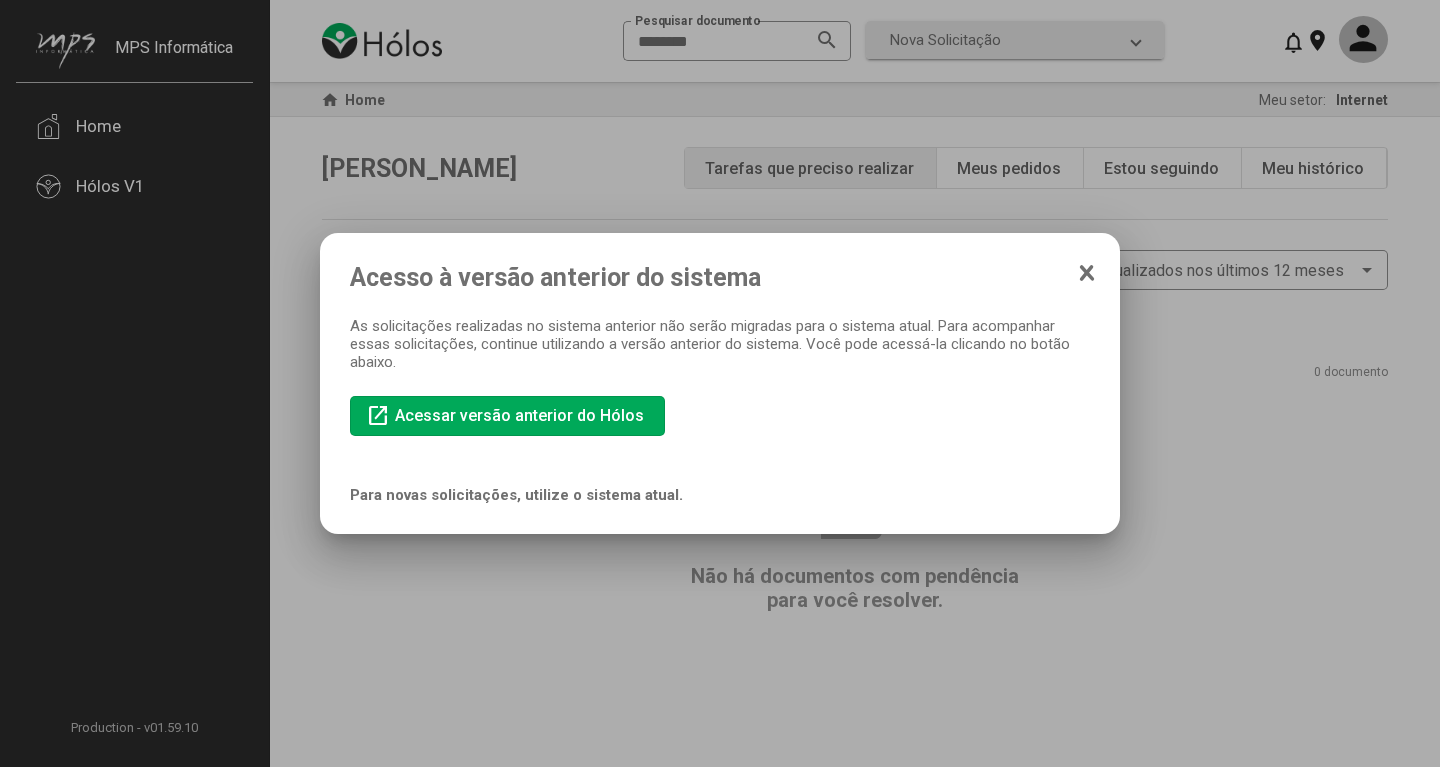 click 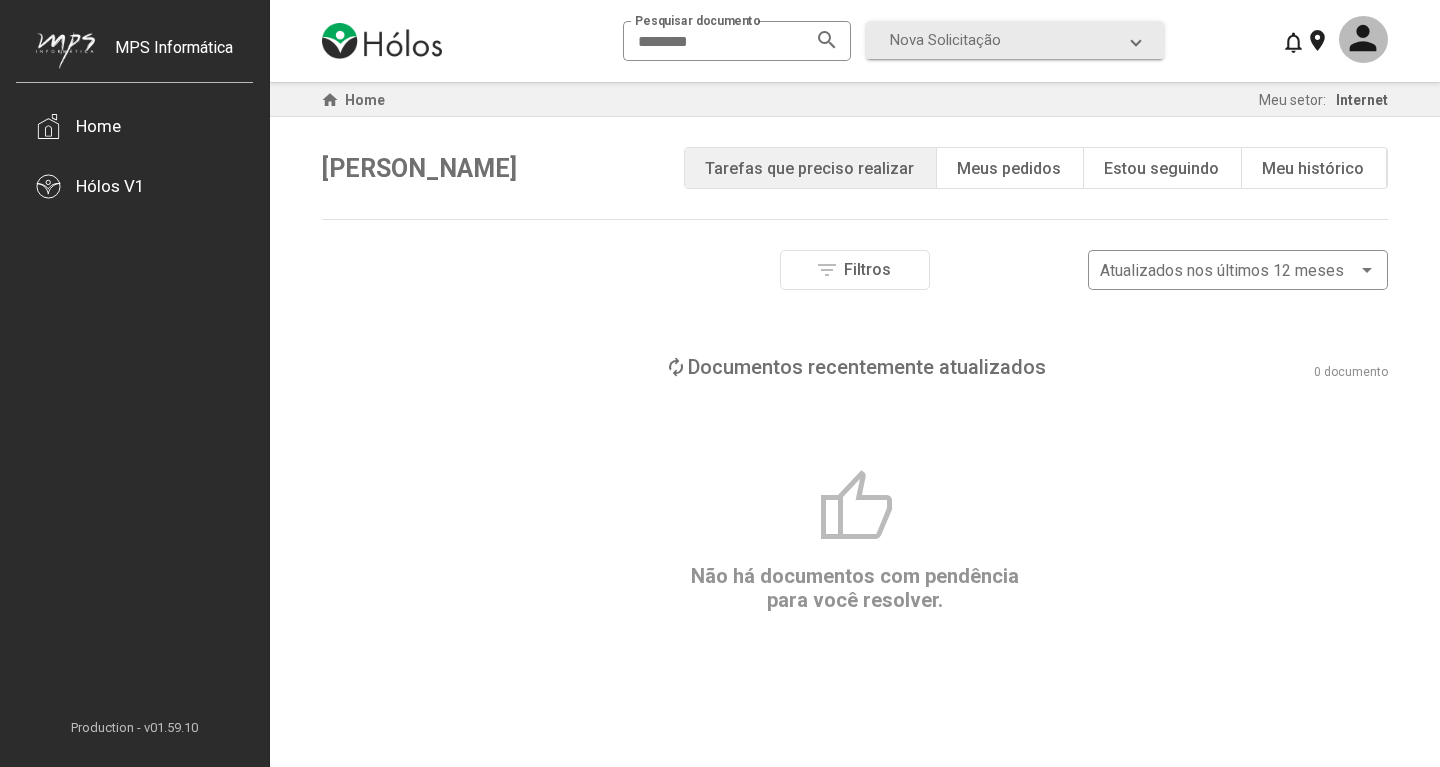 click on "Meus pedidos" 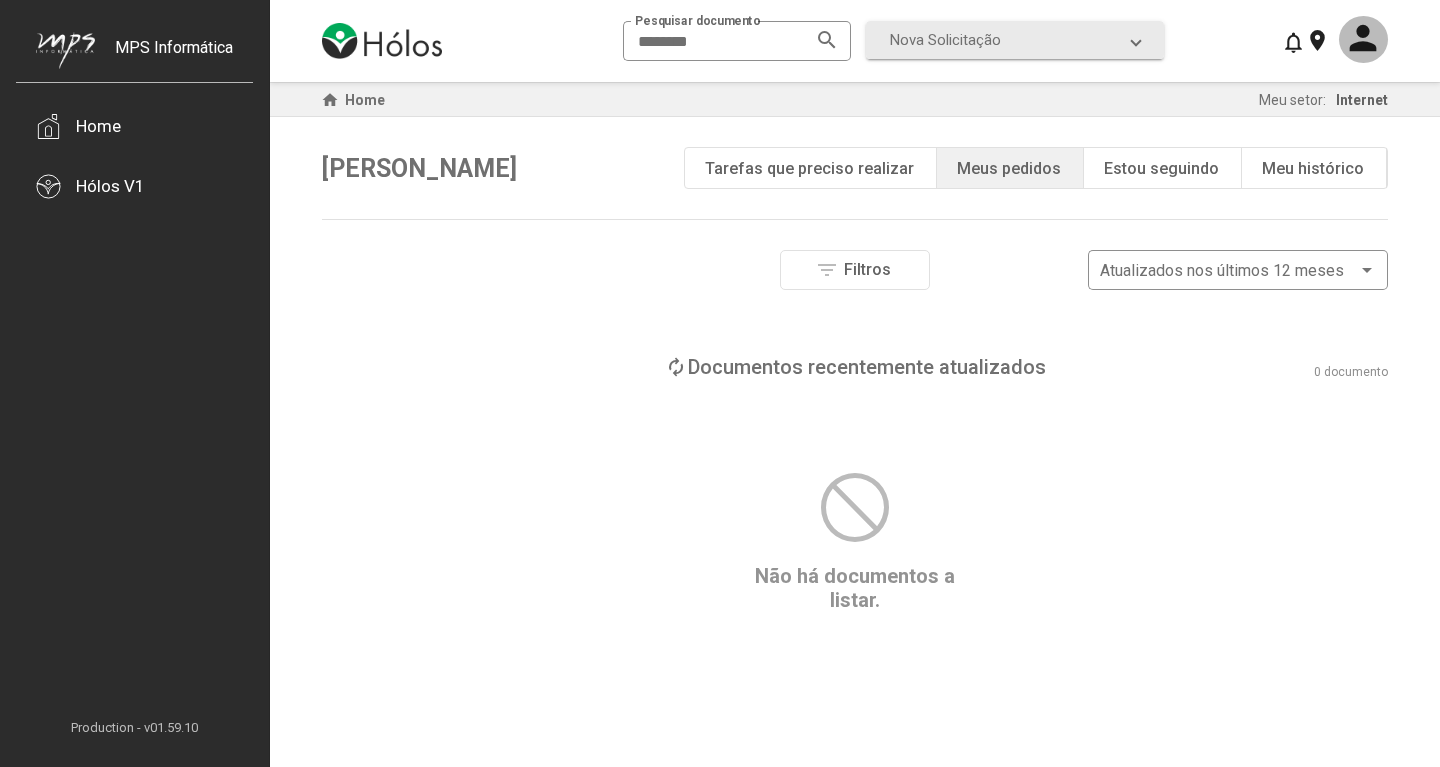 click on "Estou seguindo" 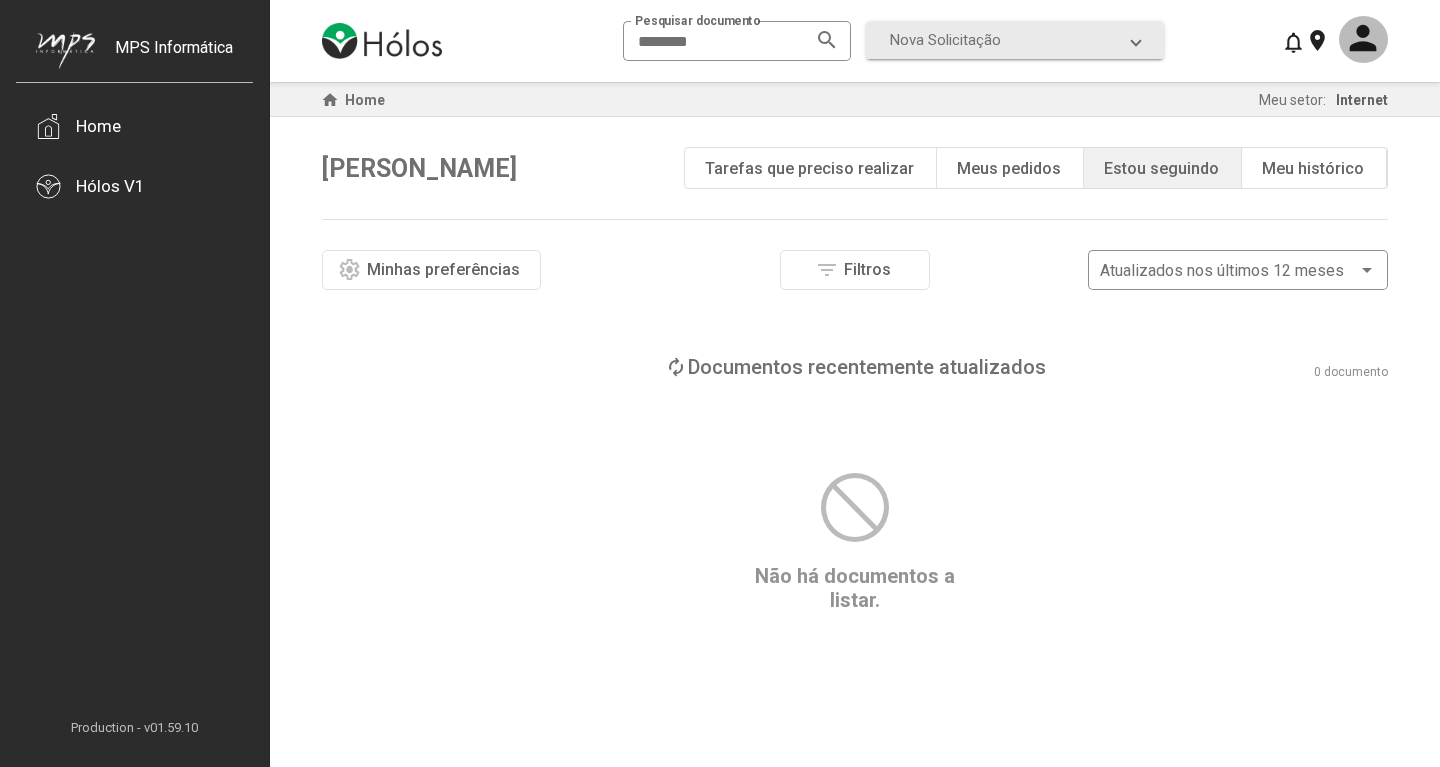click on "Minhas preferências" at bounding box center (443, 269) 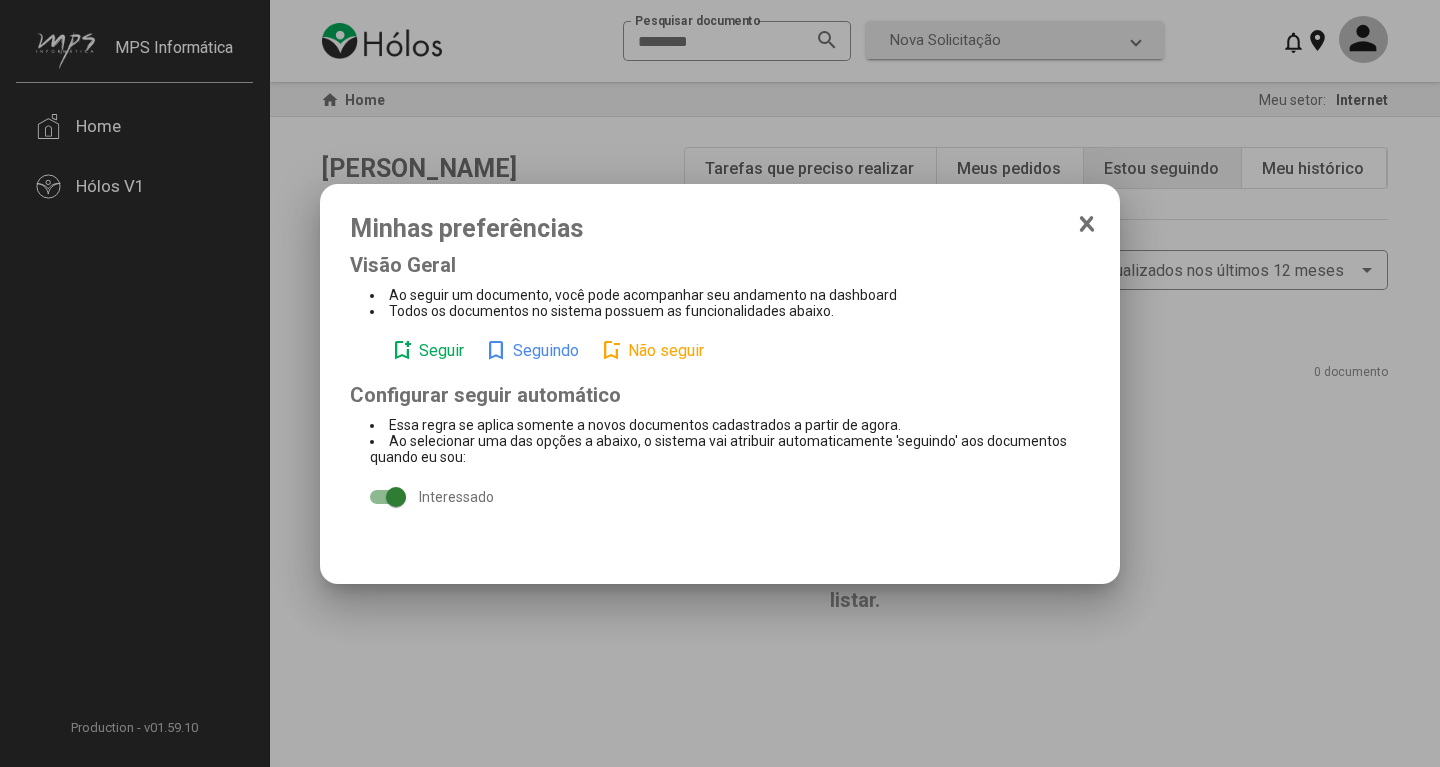 click 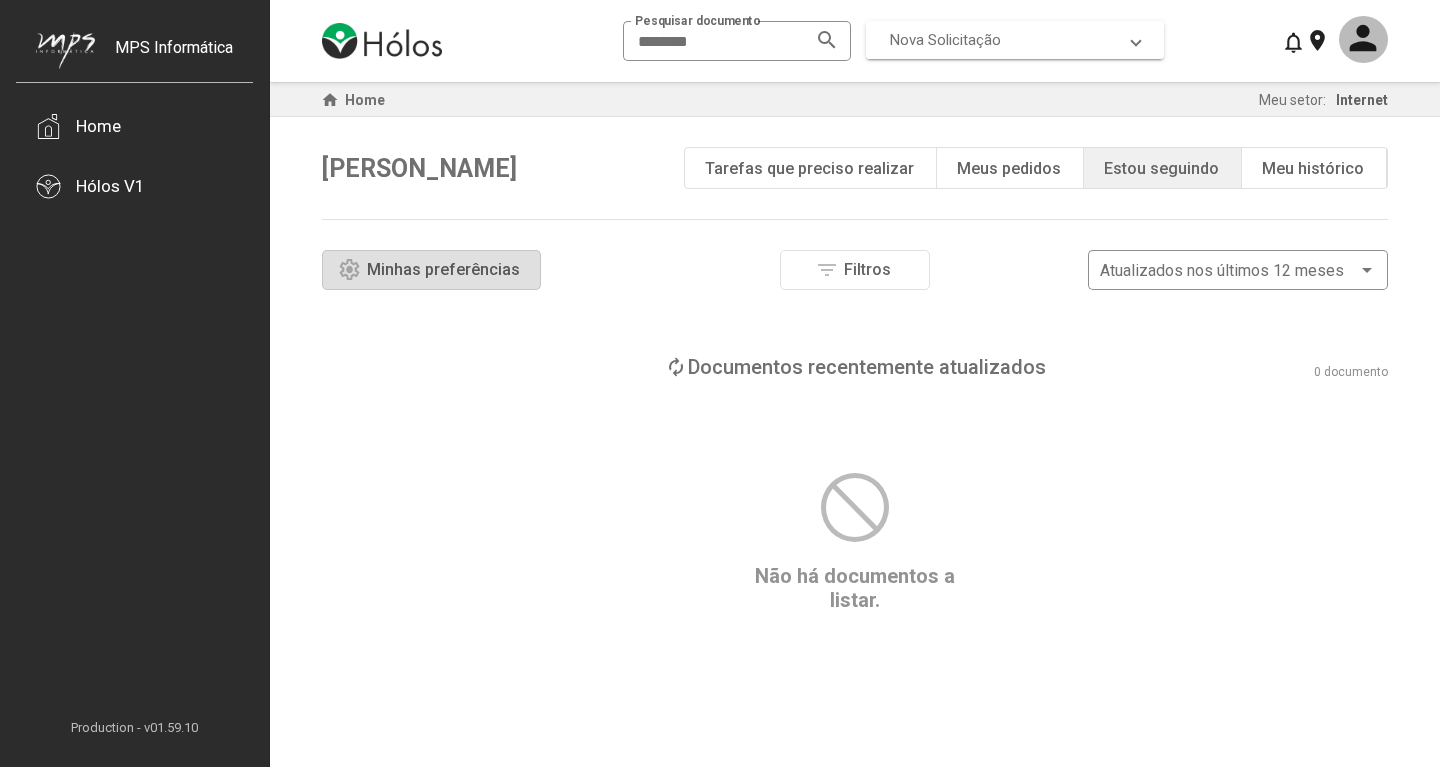 click on "Nova Solicitação" at bounding box center (1011, 40) 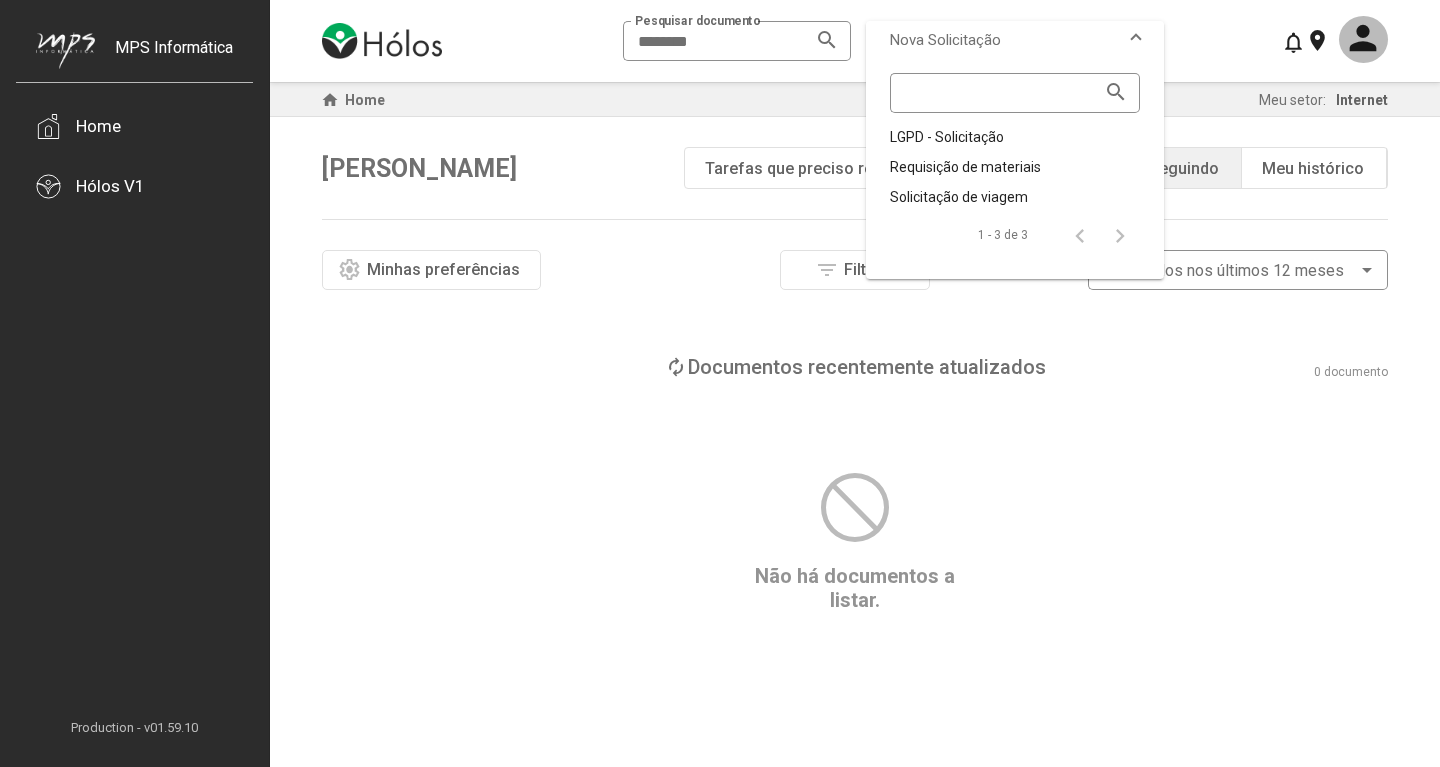 click on "Nova Solicitação" at bounding box center (1011, 40) 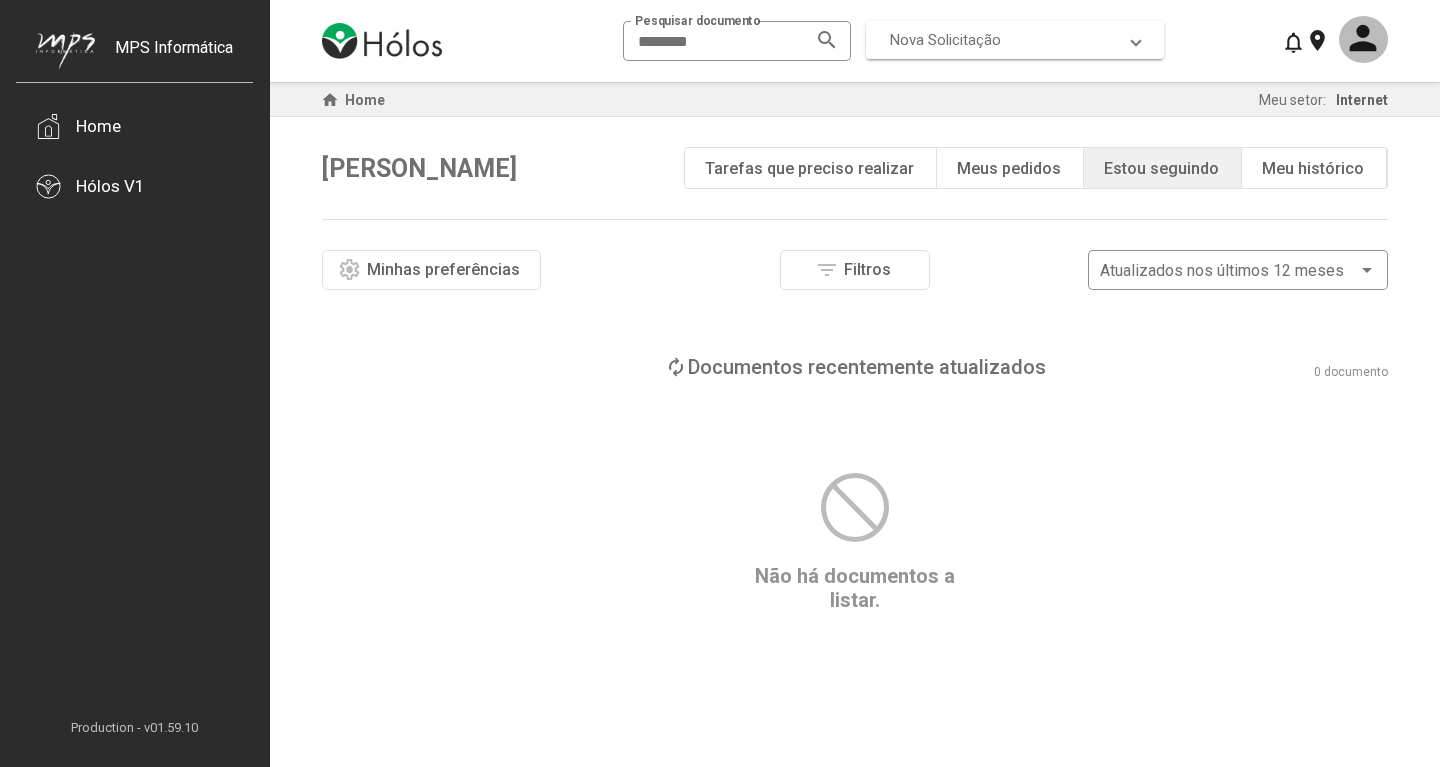 click on "Nova Solicitação" at bounding box center (945, 40) 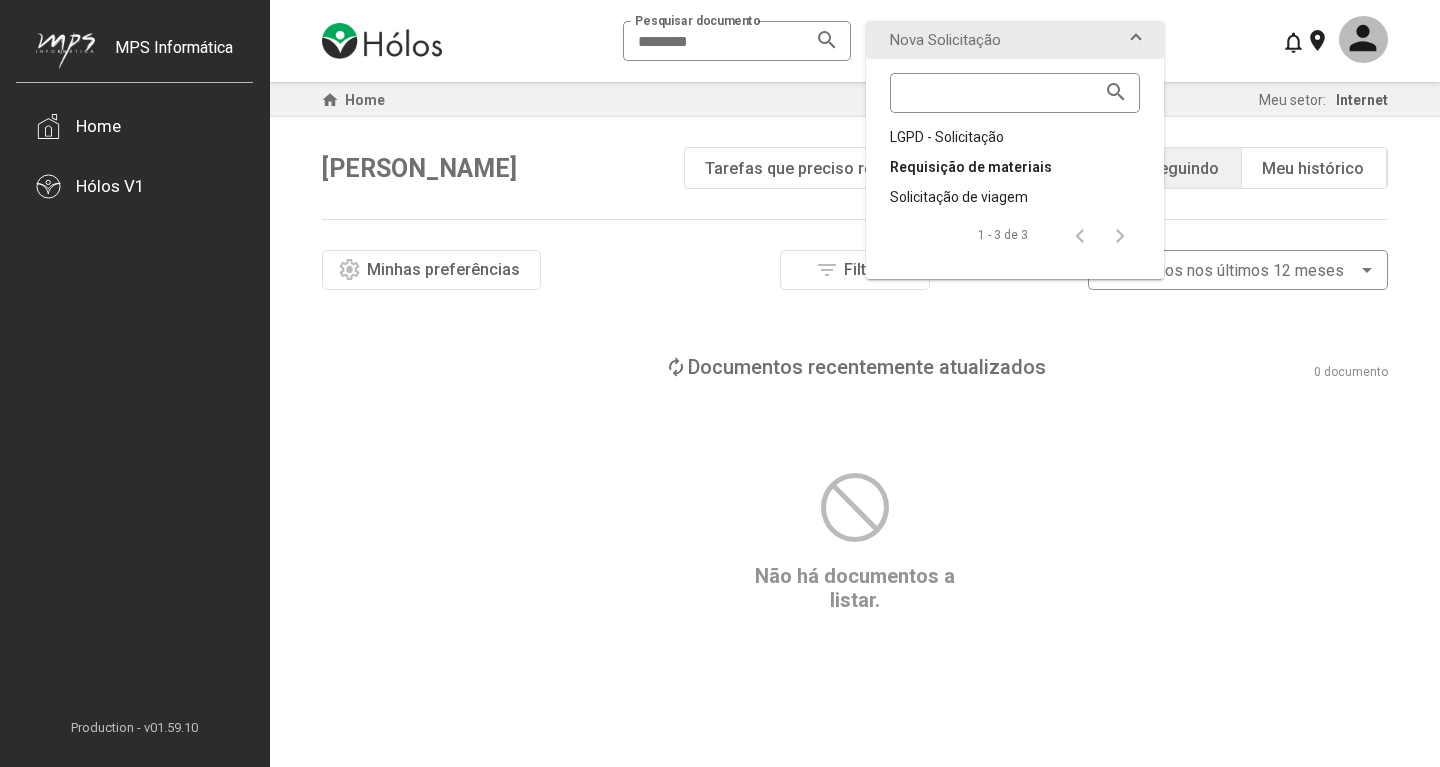 click on "Requisição de materiais" at bounding box center [1015, 167] 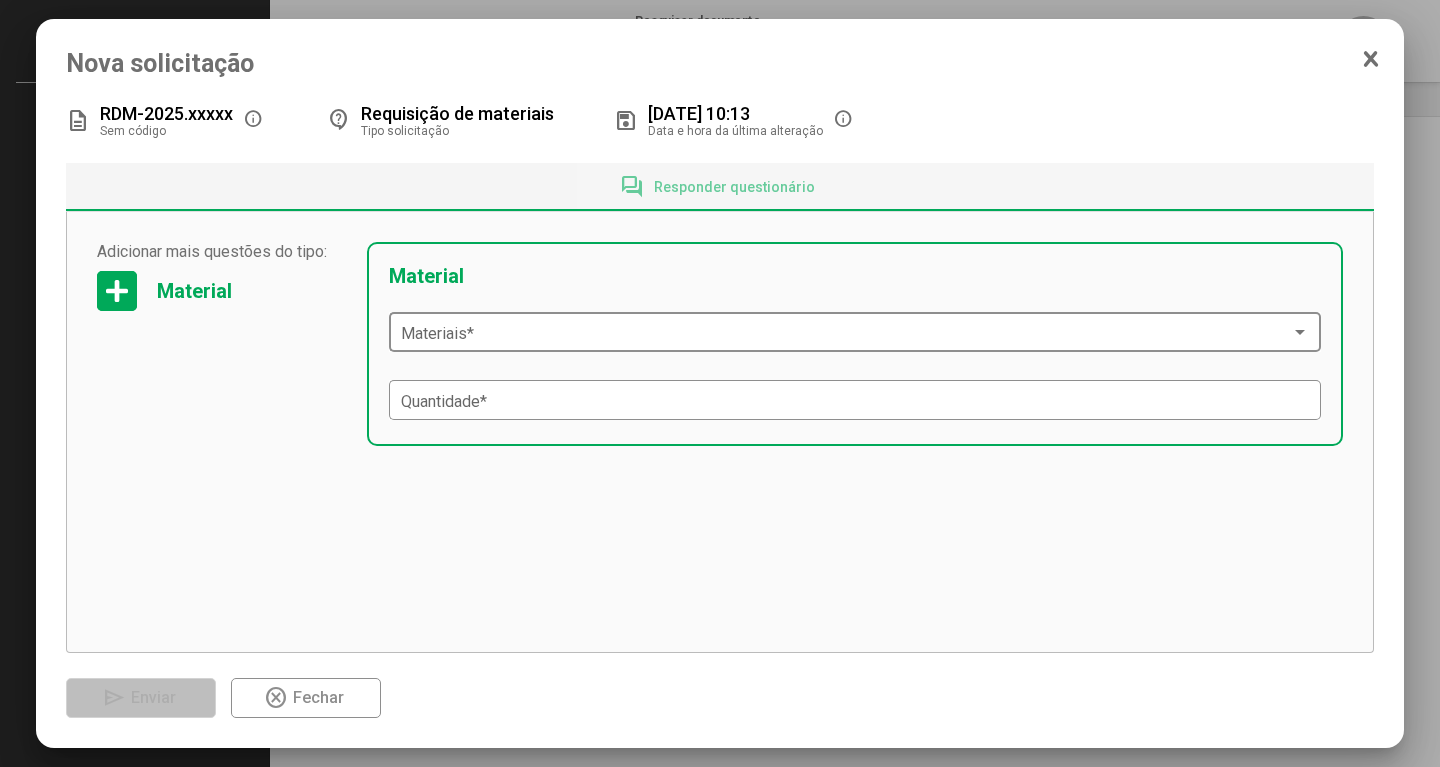 click at bounding box center [846, 333] 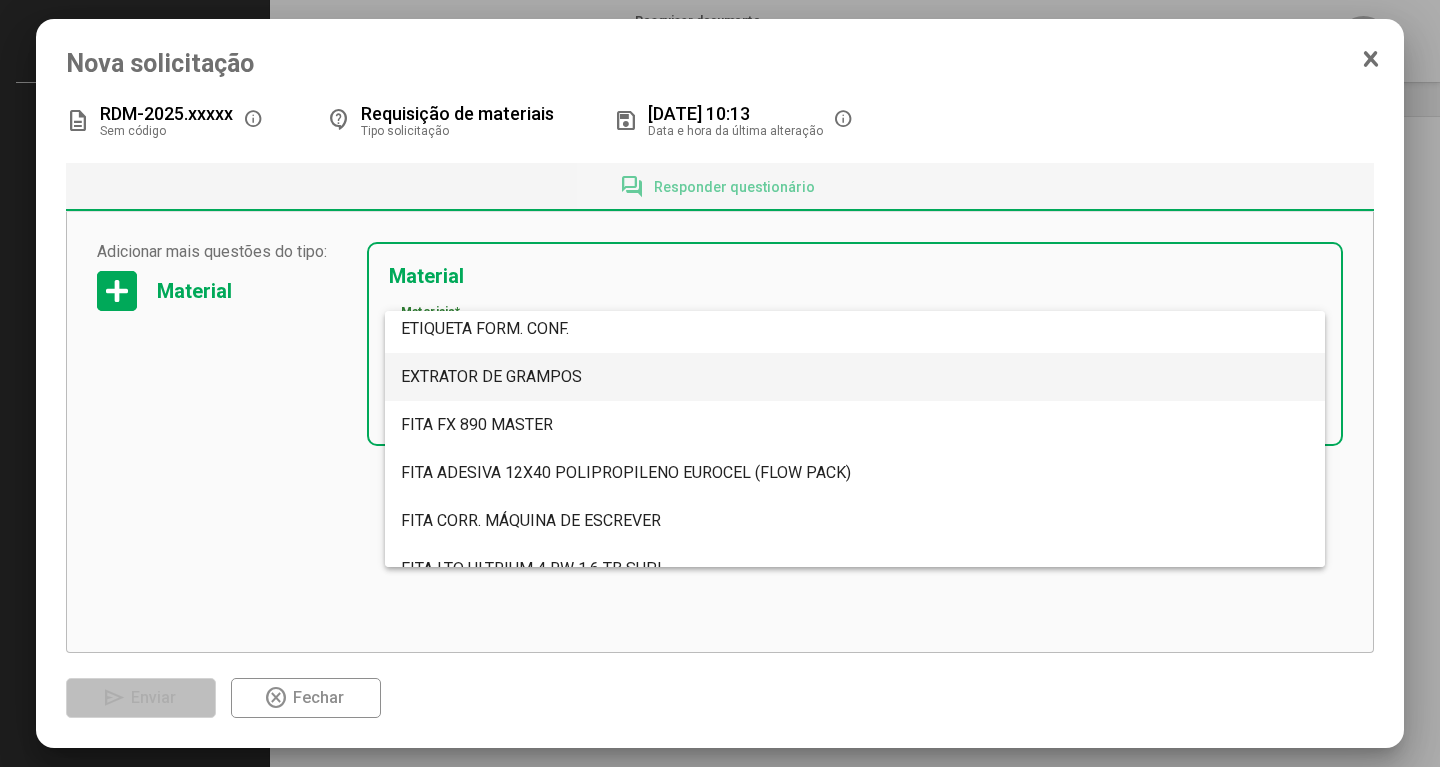 scroll, scrollTop: 4788, scrollLeft: 0, axis: vertical 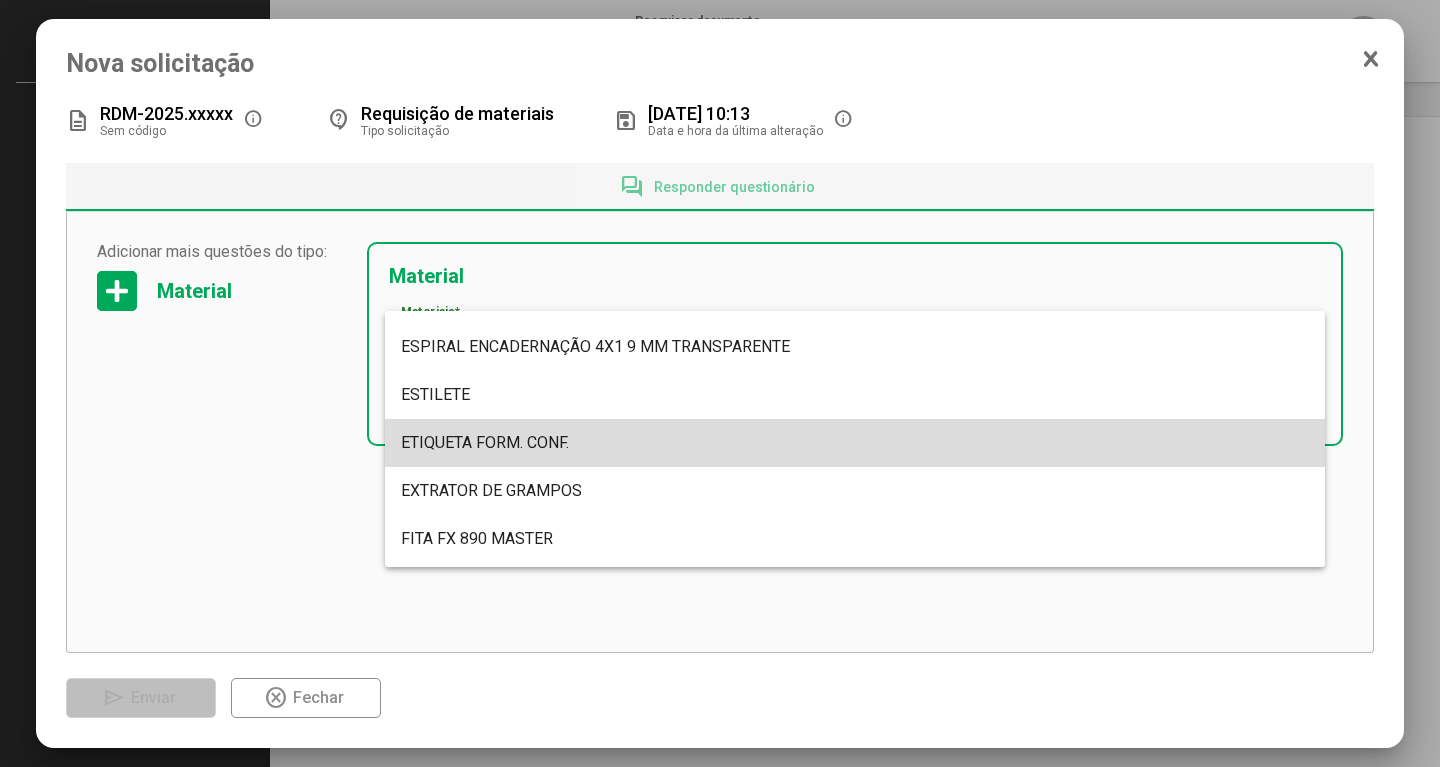 click on "ETIQUETA FORM. CONF." at bounding box center (485, 442) 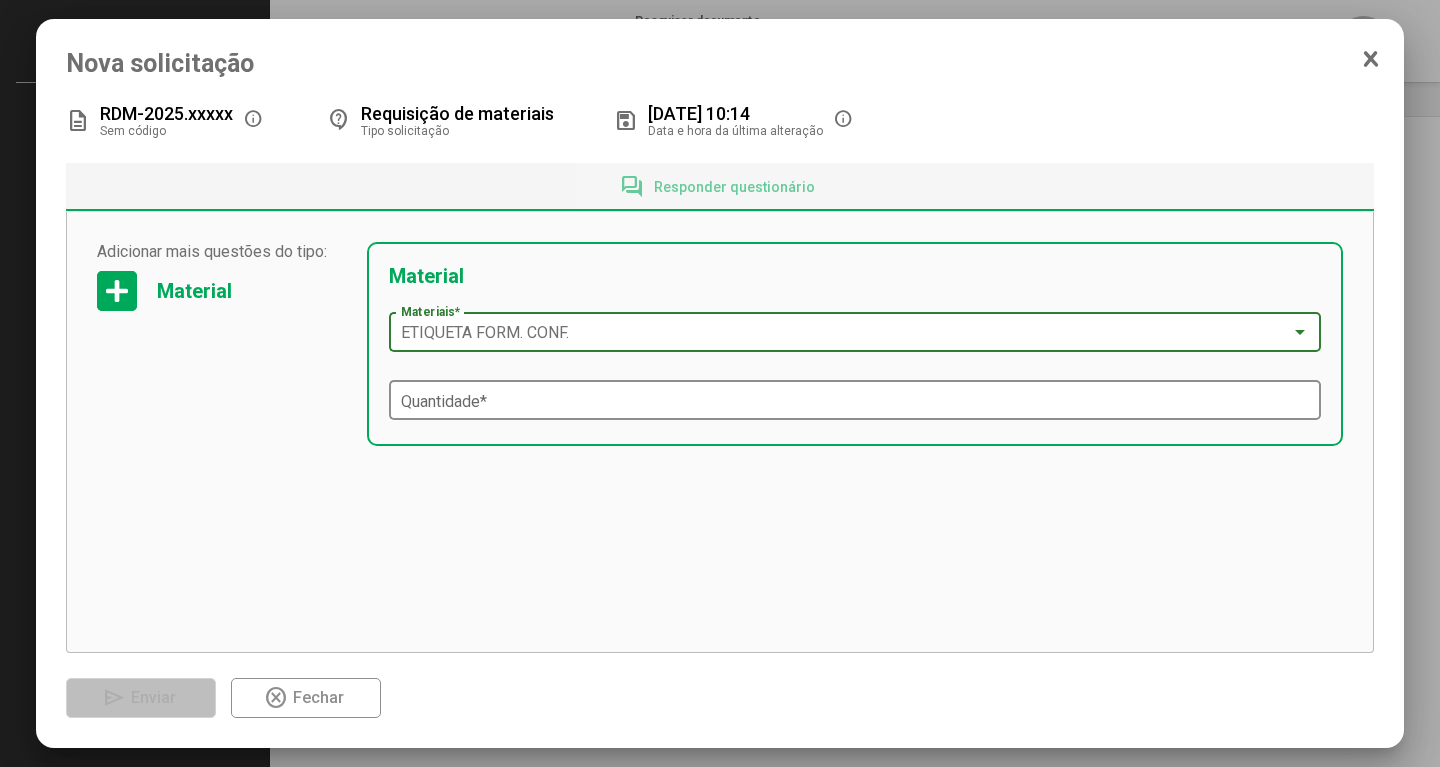 click on "Quantidade   *" at bounding box center (855, 401) 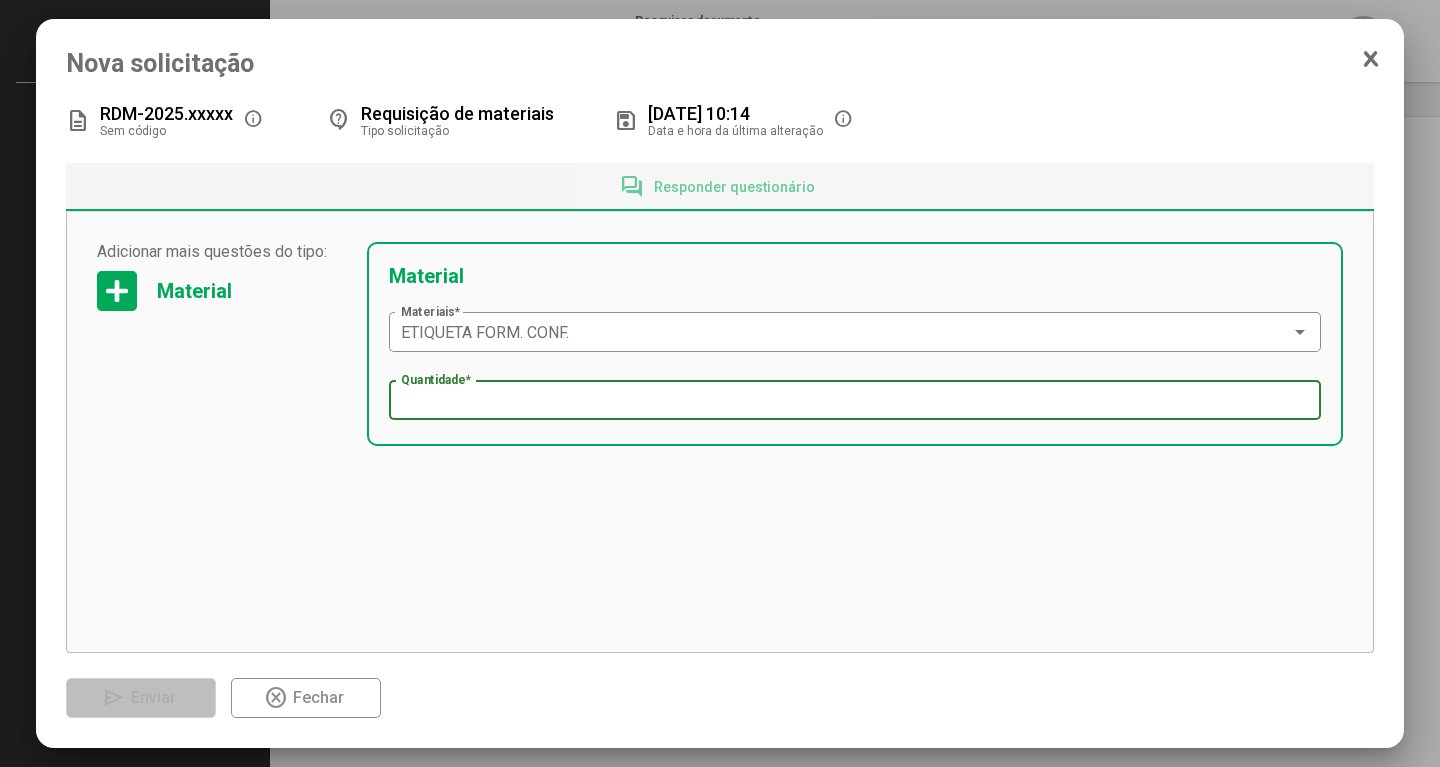 type on "**" 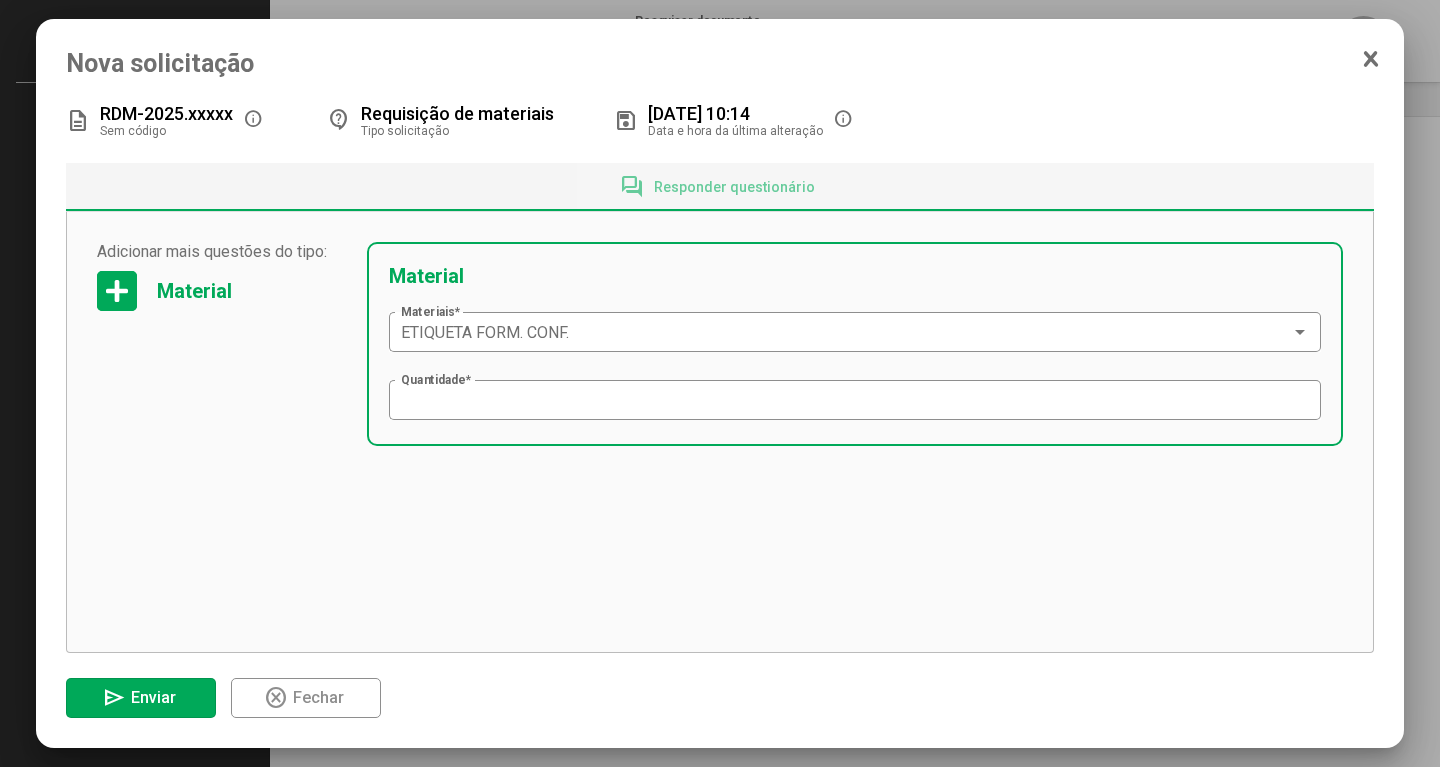 click on "Adicionar mais questões do tipo:  Material   Material  ETIQUETA FORM. CONF.  Materiais   * **  Quantidade   *" at bounding box center [720, 432] 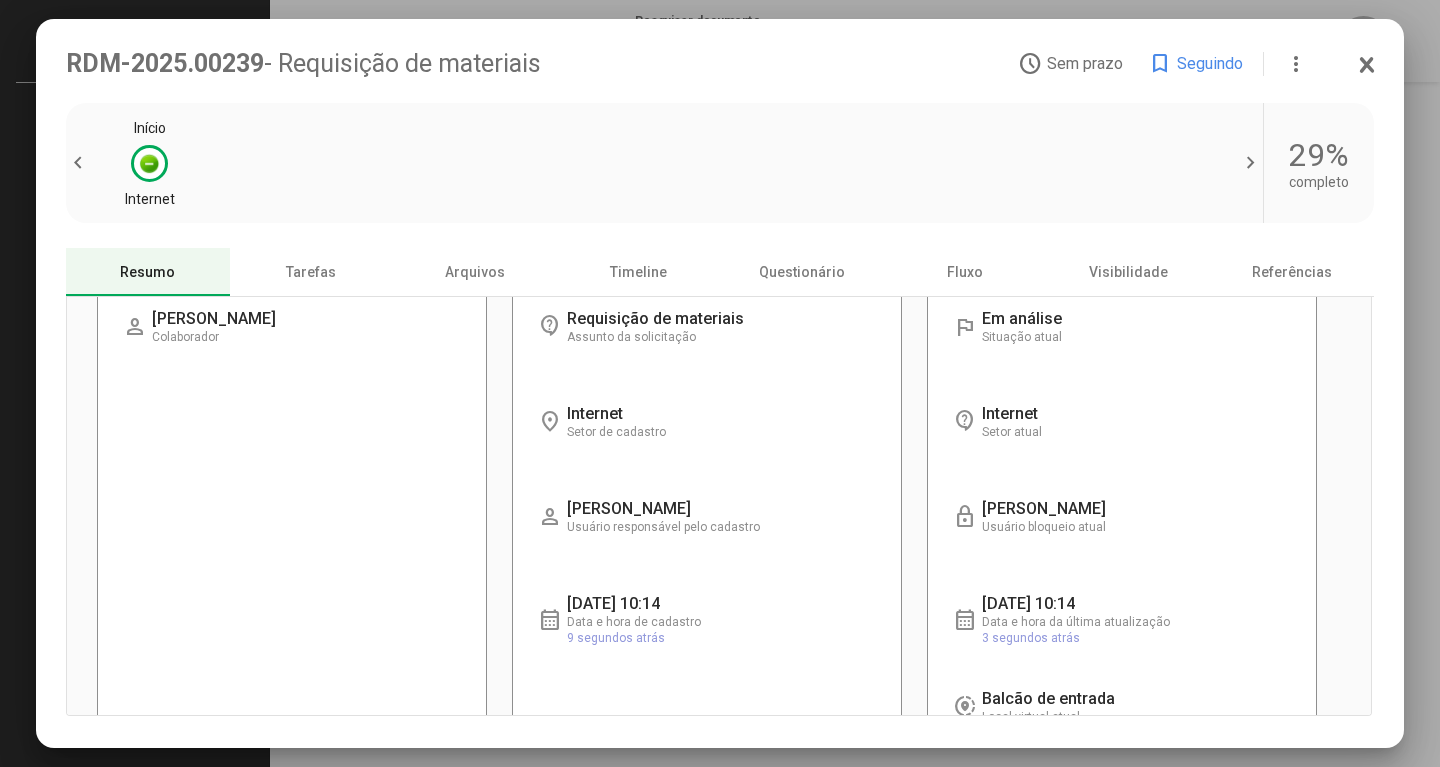 scroll, scrollTop: 0, scrollLeft: 0, axis: both 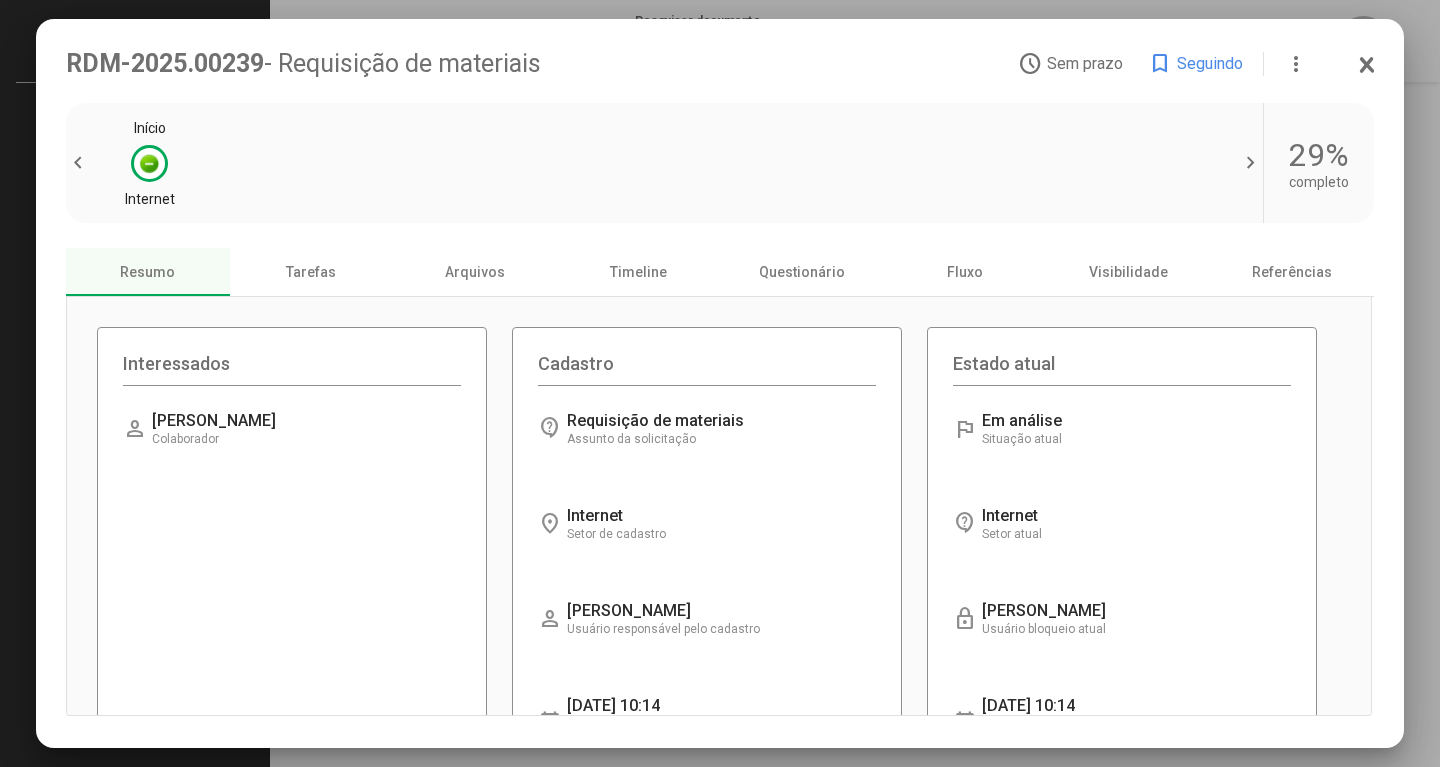 click 